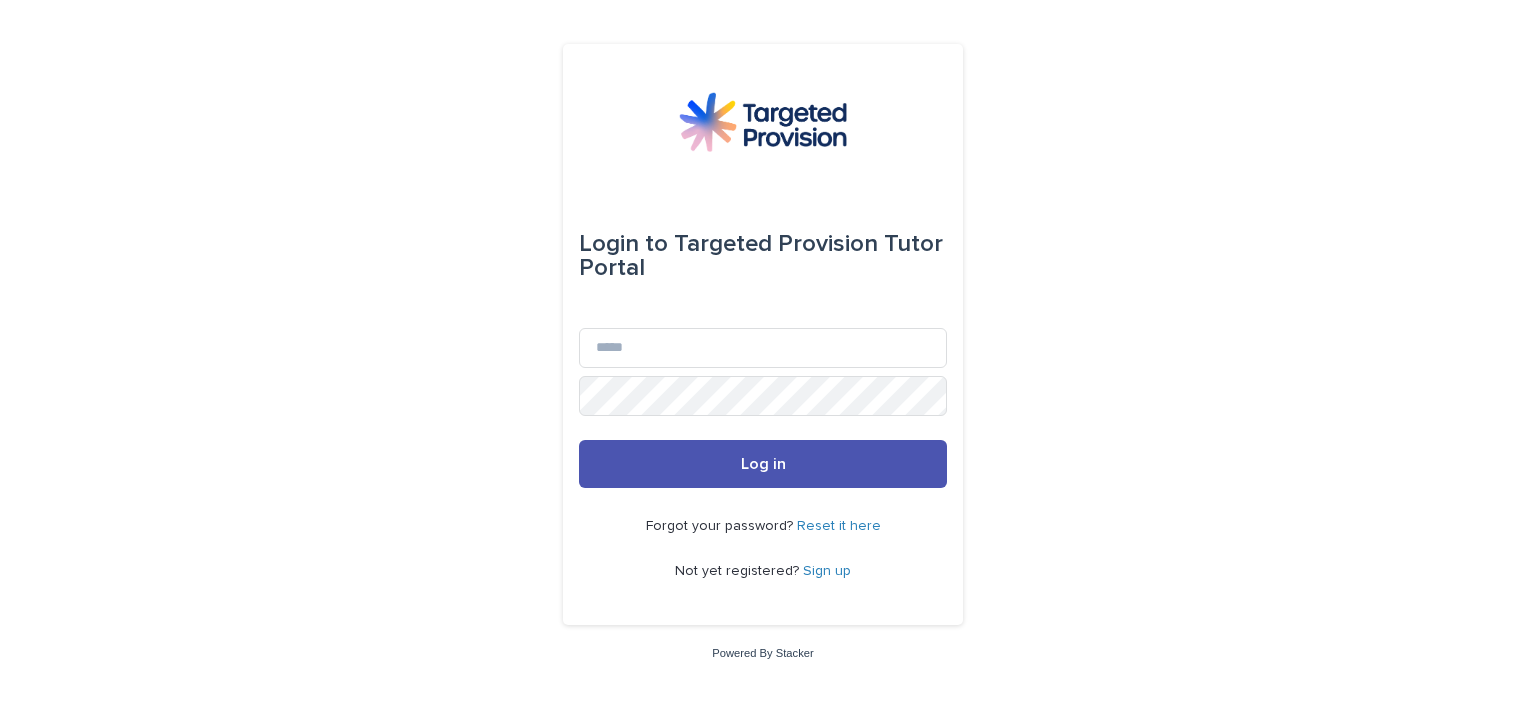 scroll, scrollTop: 0, scrollLeft: 0, axis: both 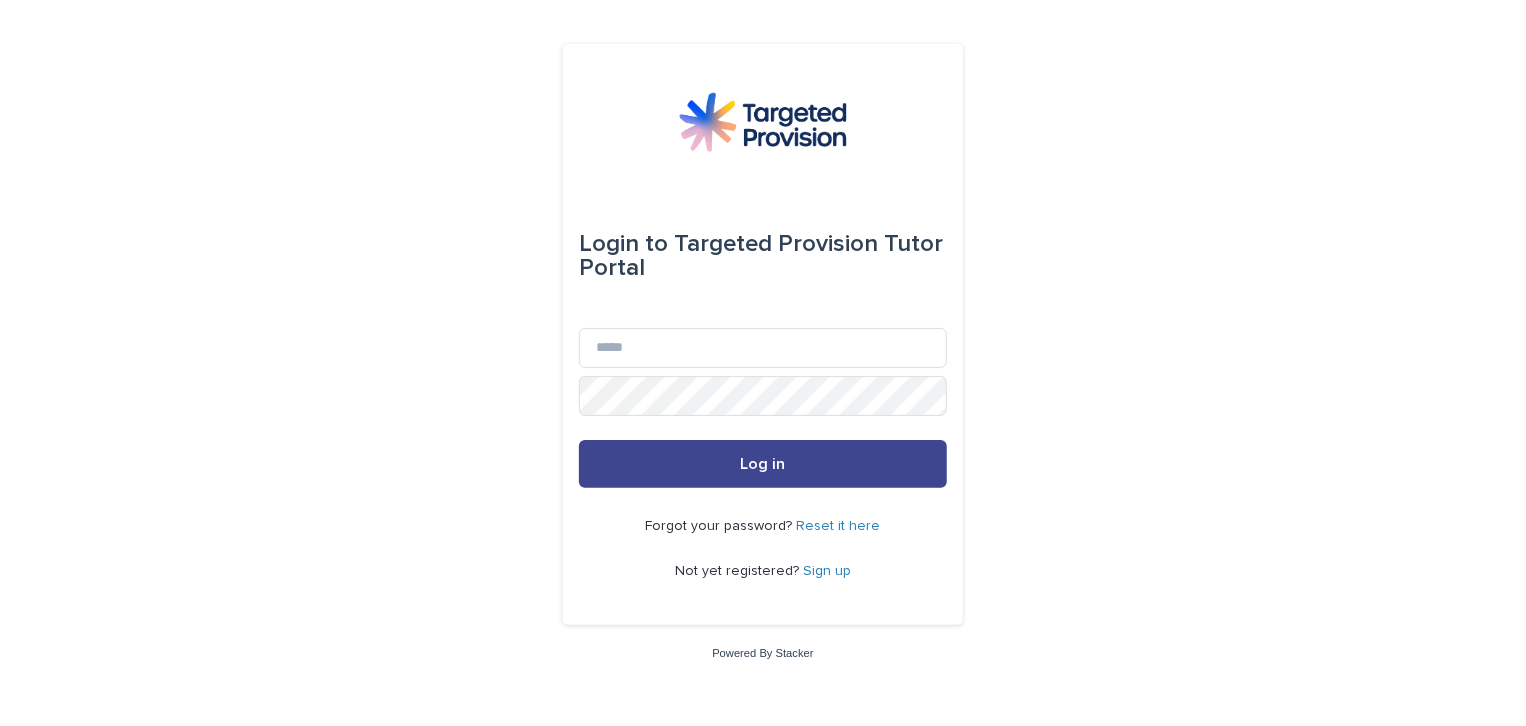 click on "Log in" at bounding box center (763, 464) 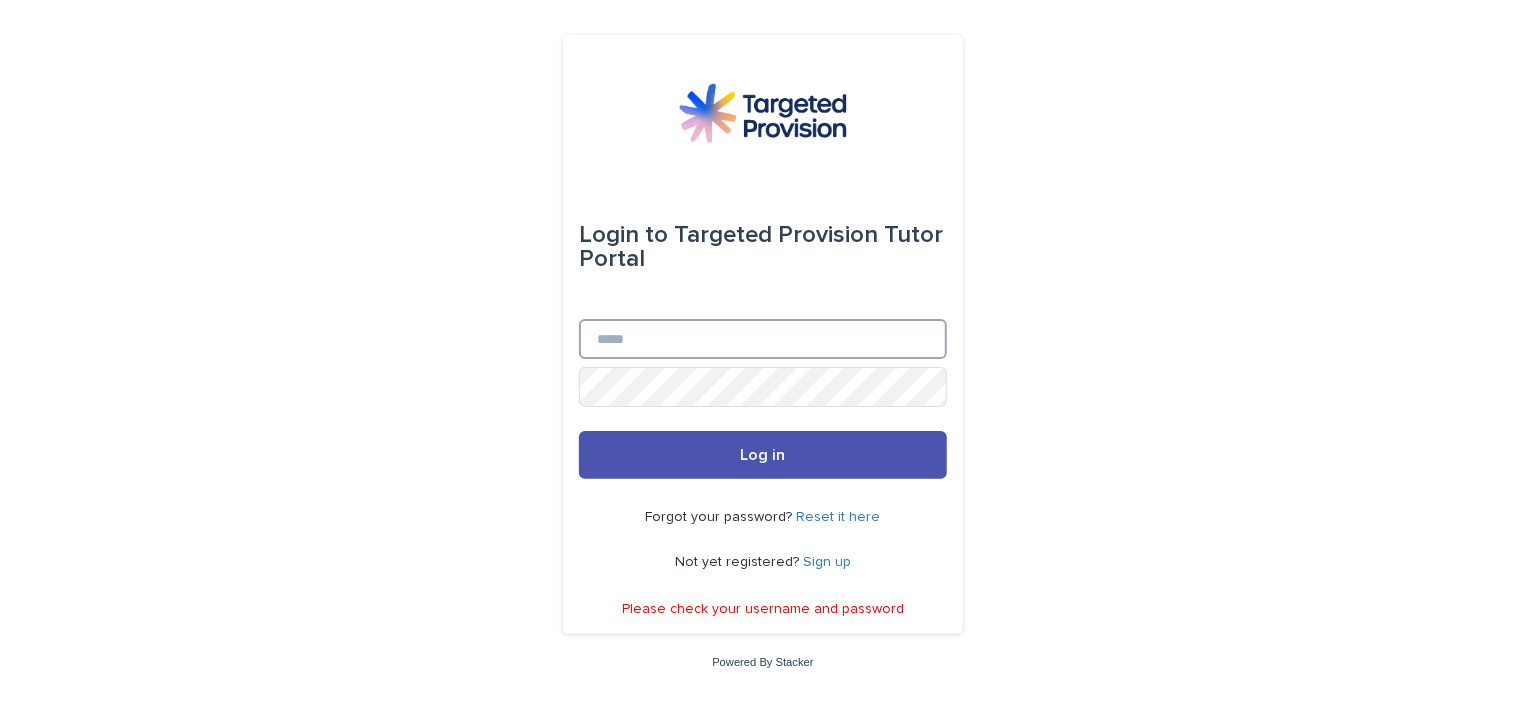 click on "Email" at bounding box center (763, 339) 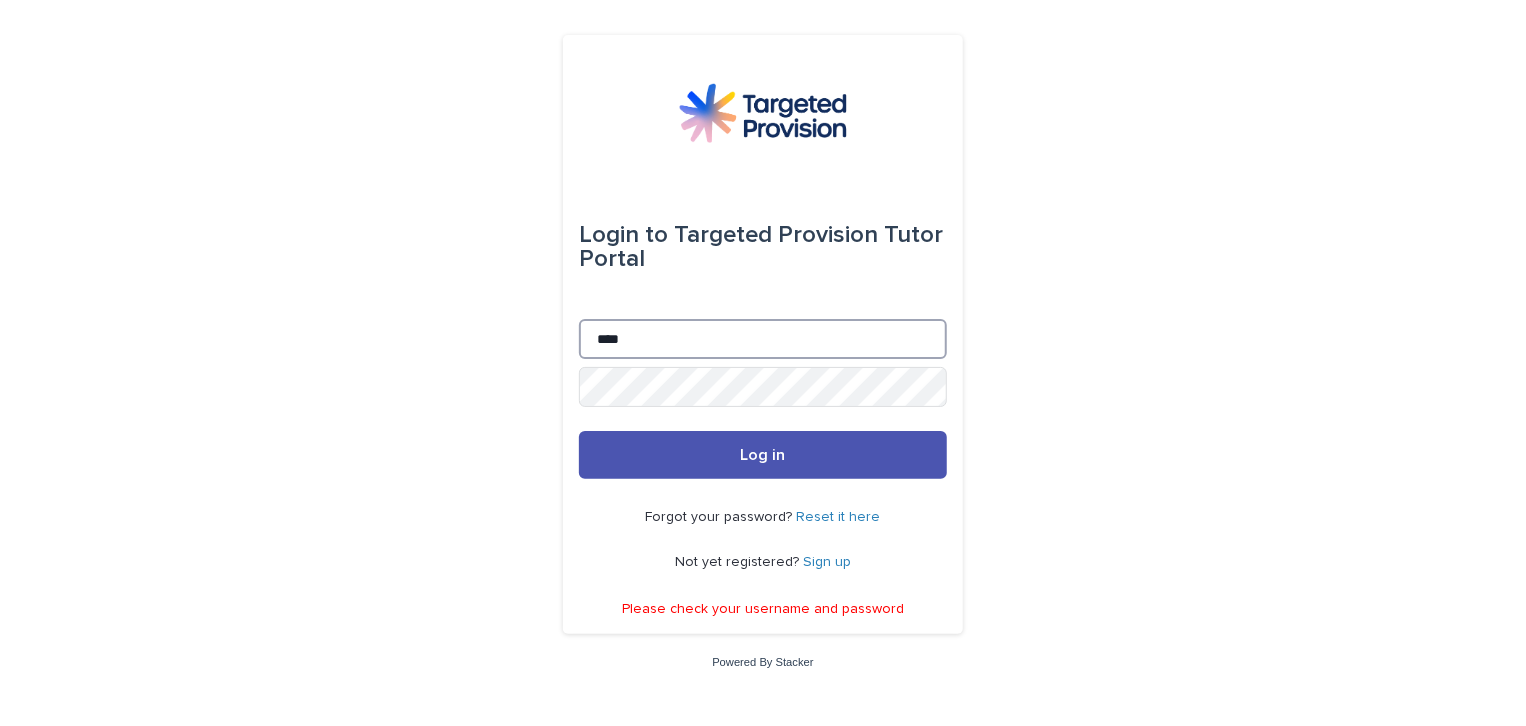 type on "**********" 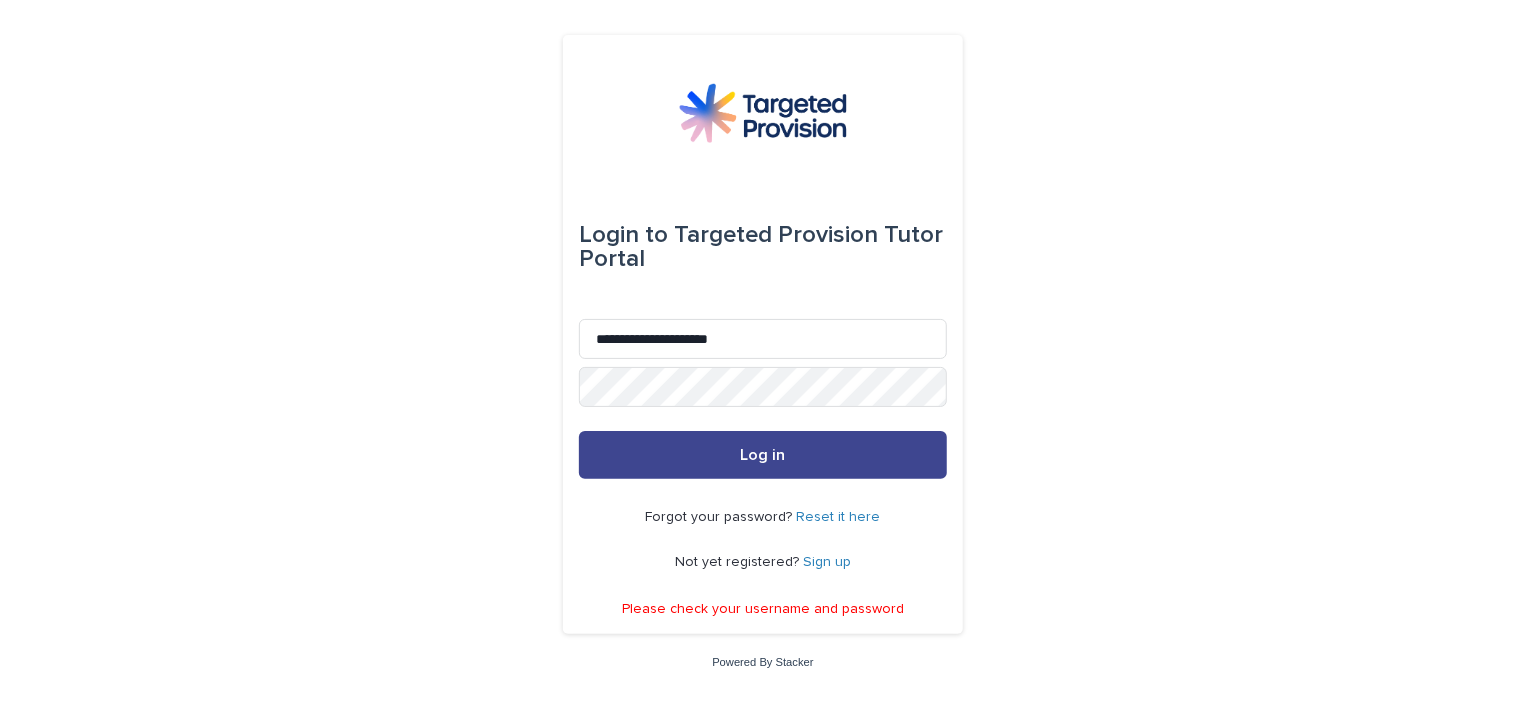 click on "Log in" at bounding box center (763, 455) 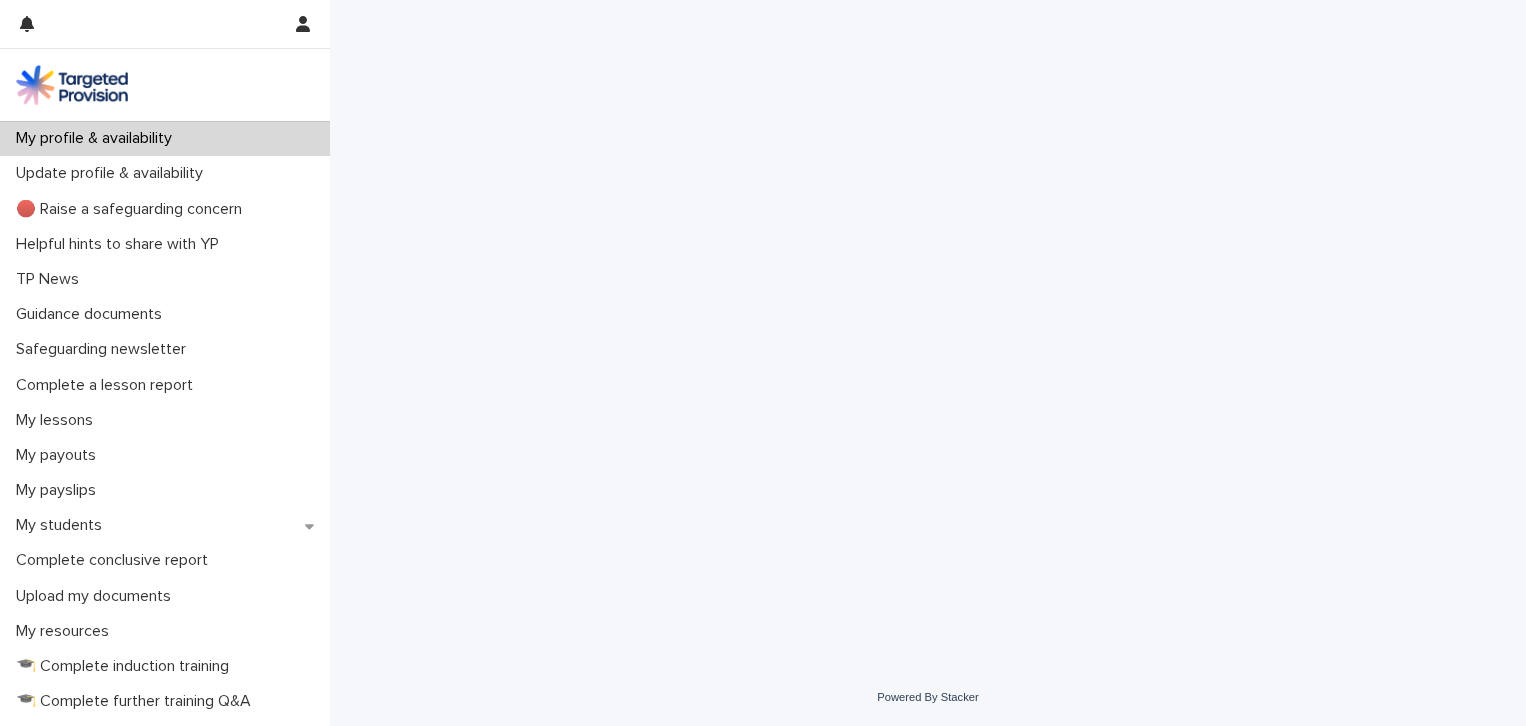 scroll, scrollTop: 0, scrollLeft: 0, axis: both 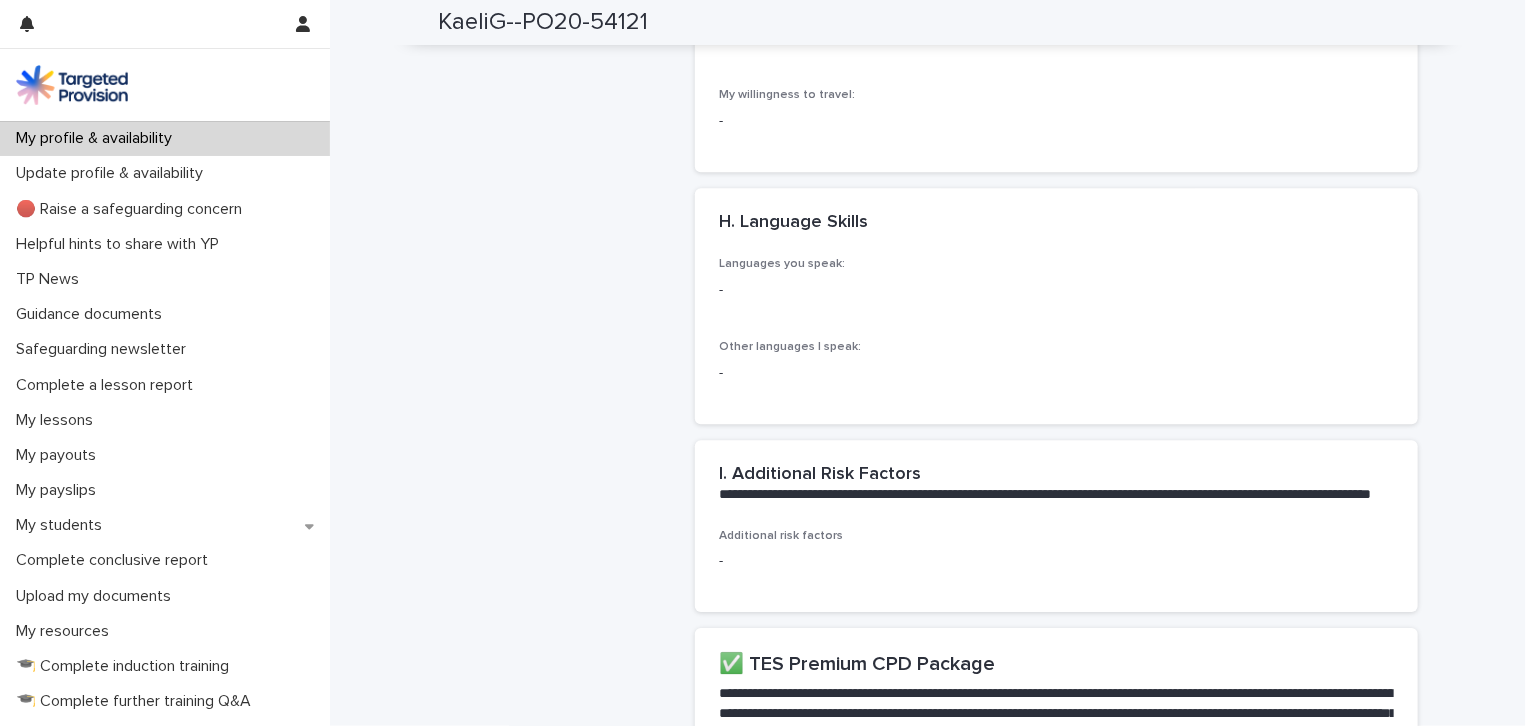 click on "-" at bounding box center (823, 290) 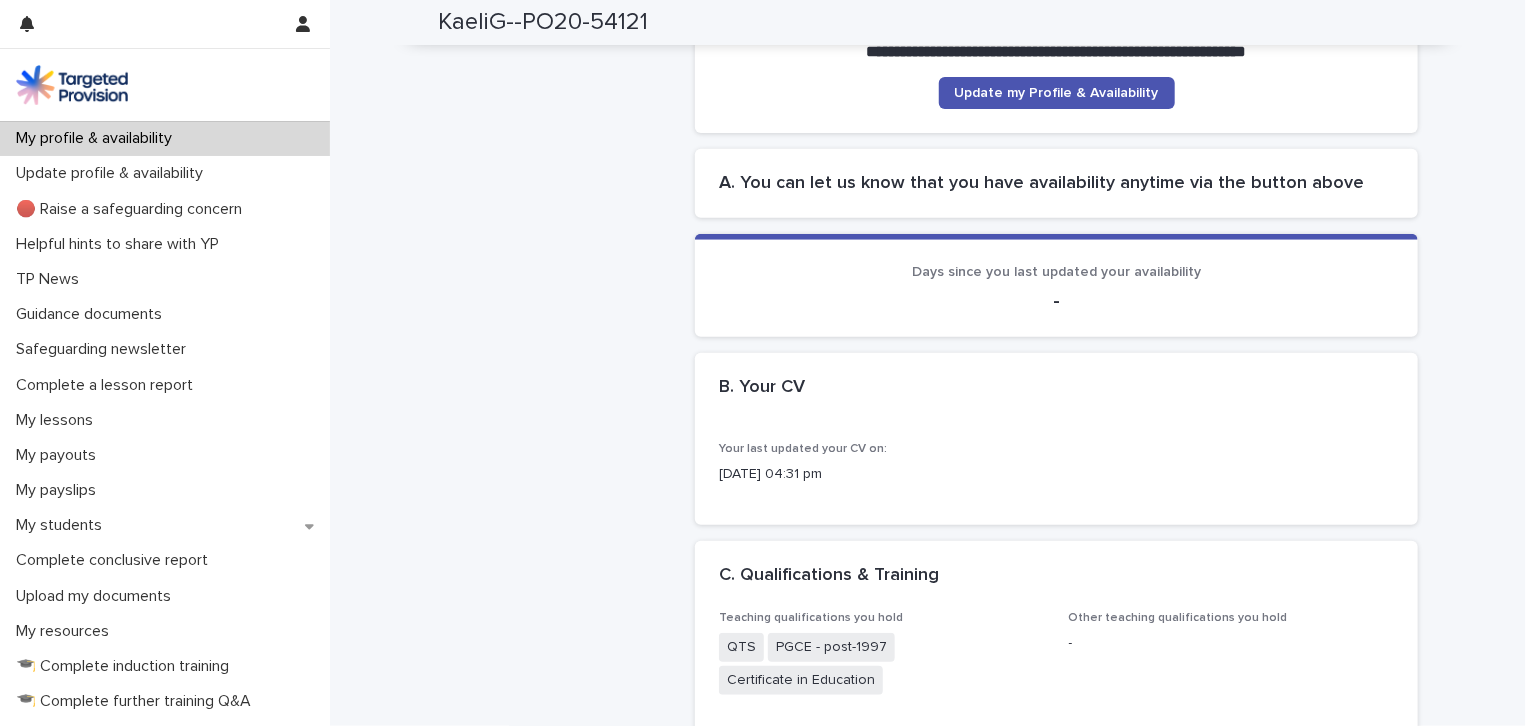 scroll, scrollTop: 0, scrollLeft: 0, axis: both 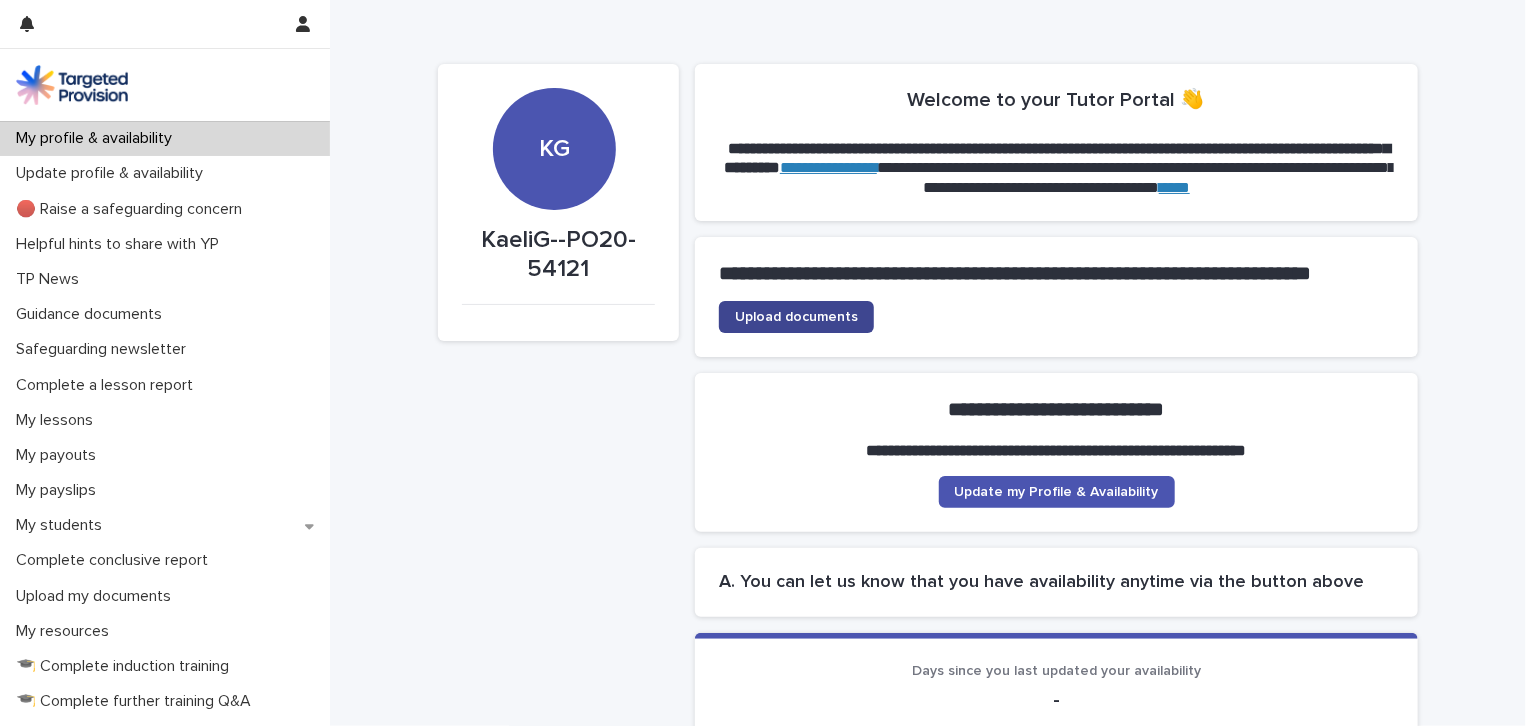 click on "Upload documents" at bounding box center (796, 317) 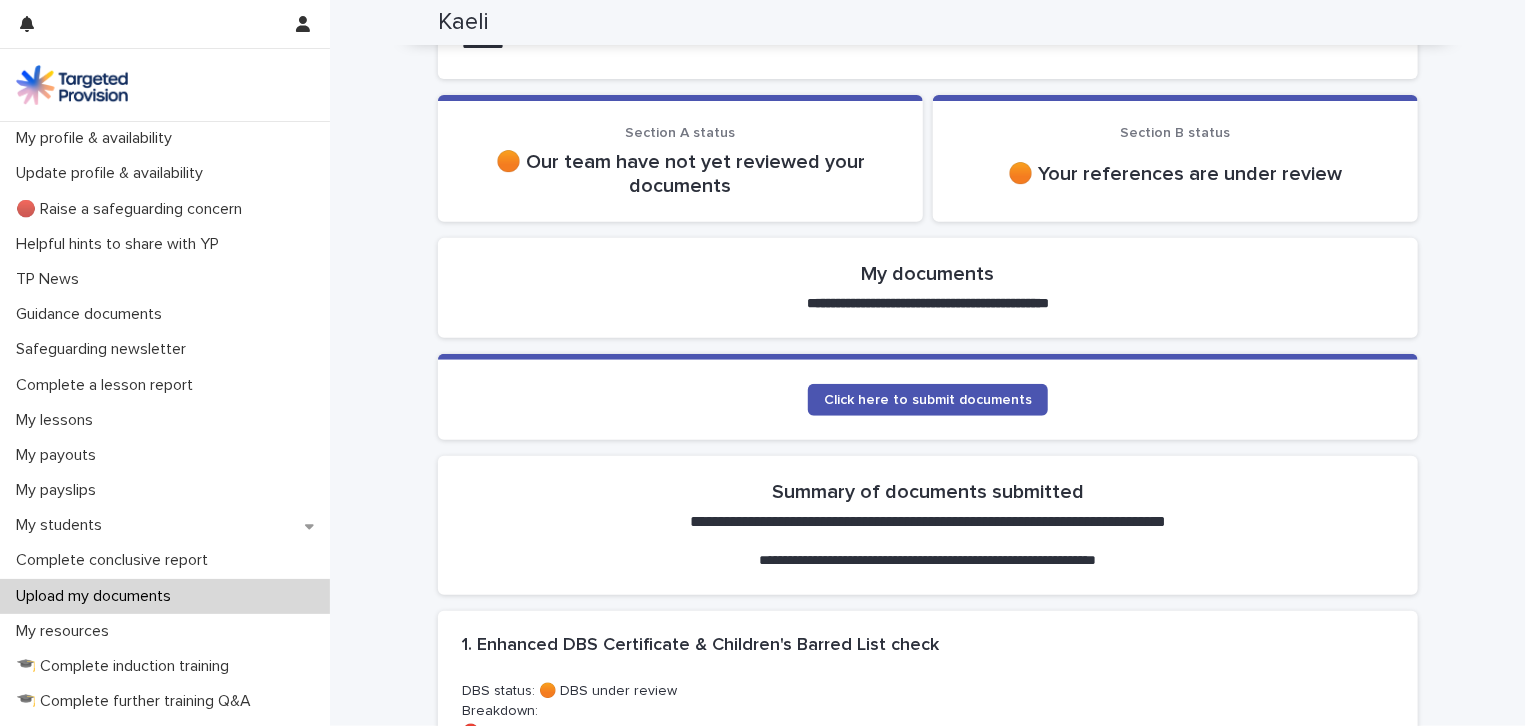 scroll, scrollTop: 0, scrollLeft: 0, axis: both 